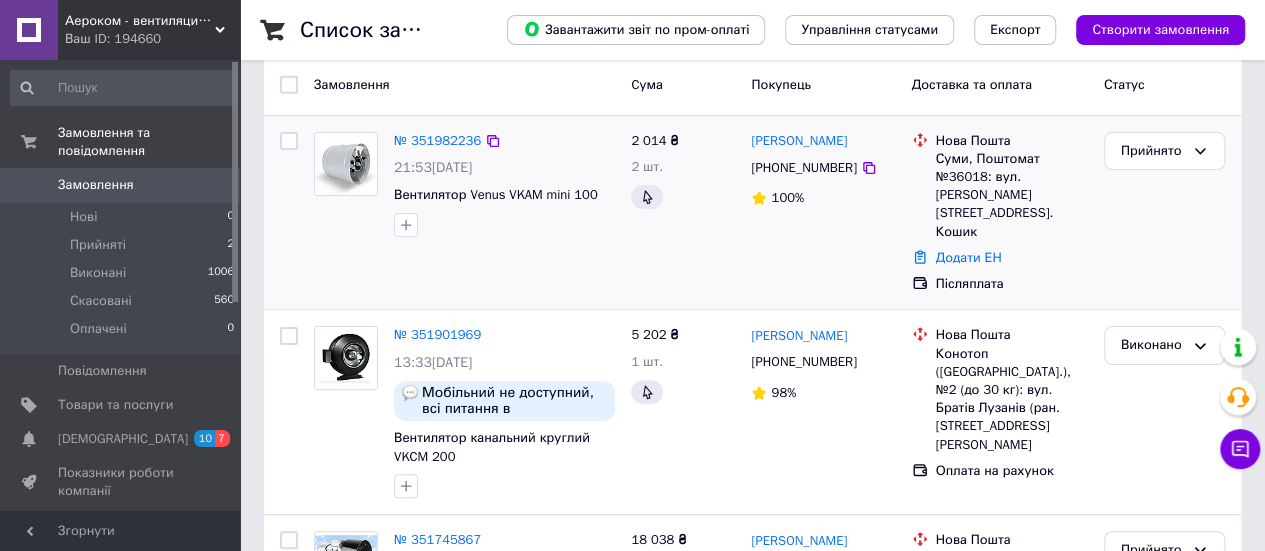 scroll, scrollTop: 0, scrollLeft: 0, axis: both 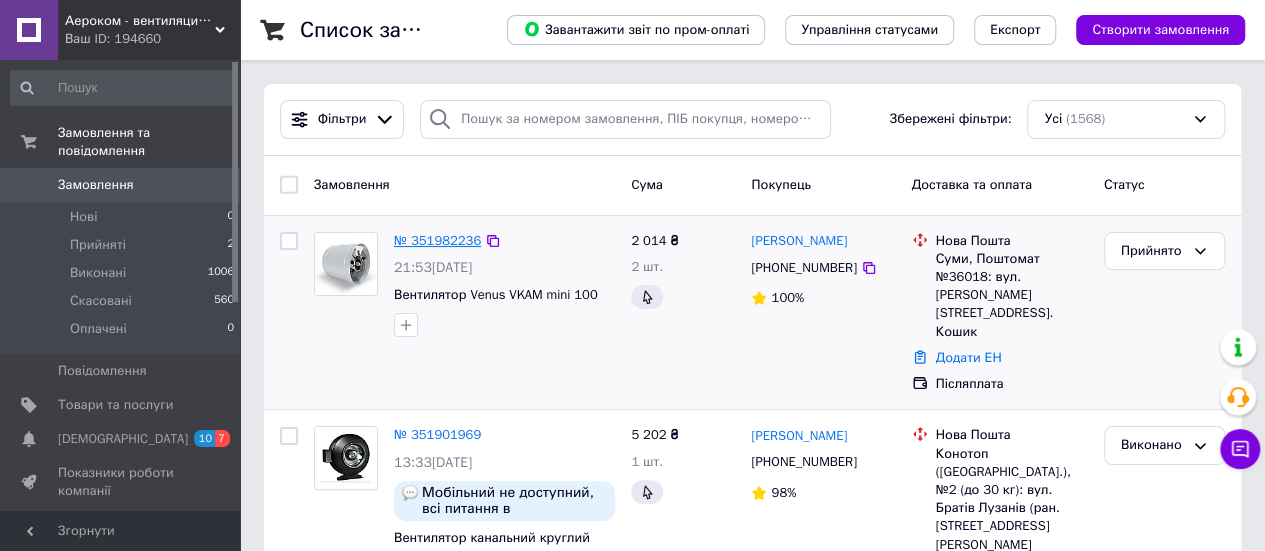 click on "№ 351982236" at bounding box center (437, 240) 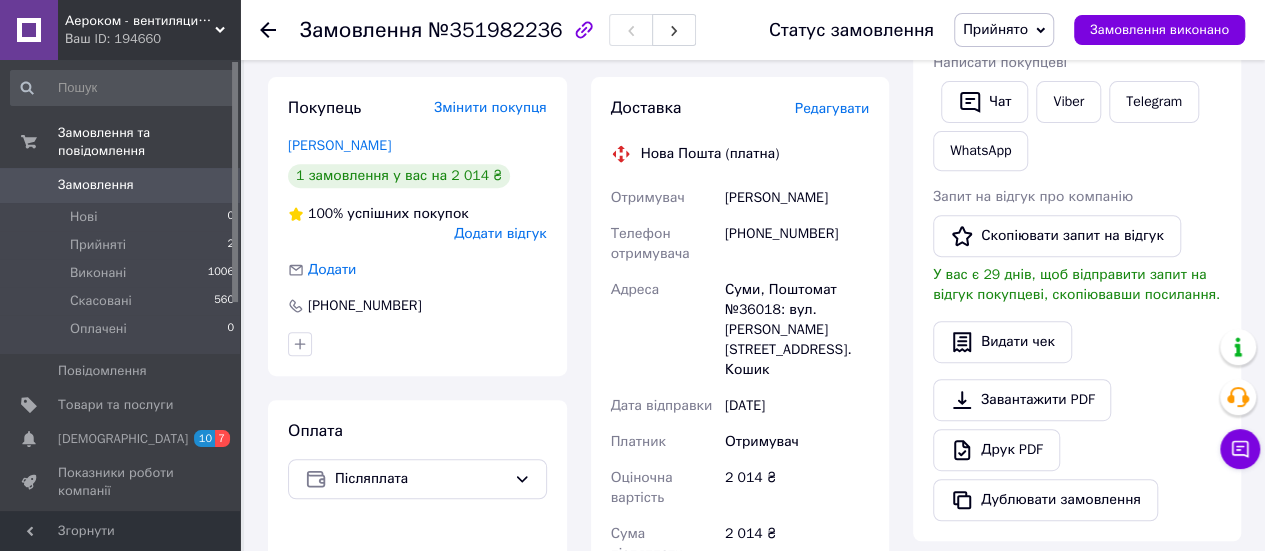 scroll, scrollTop: 300, scrollLeft: 0, axis: vertical 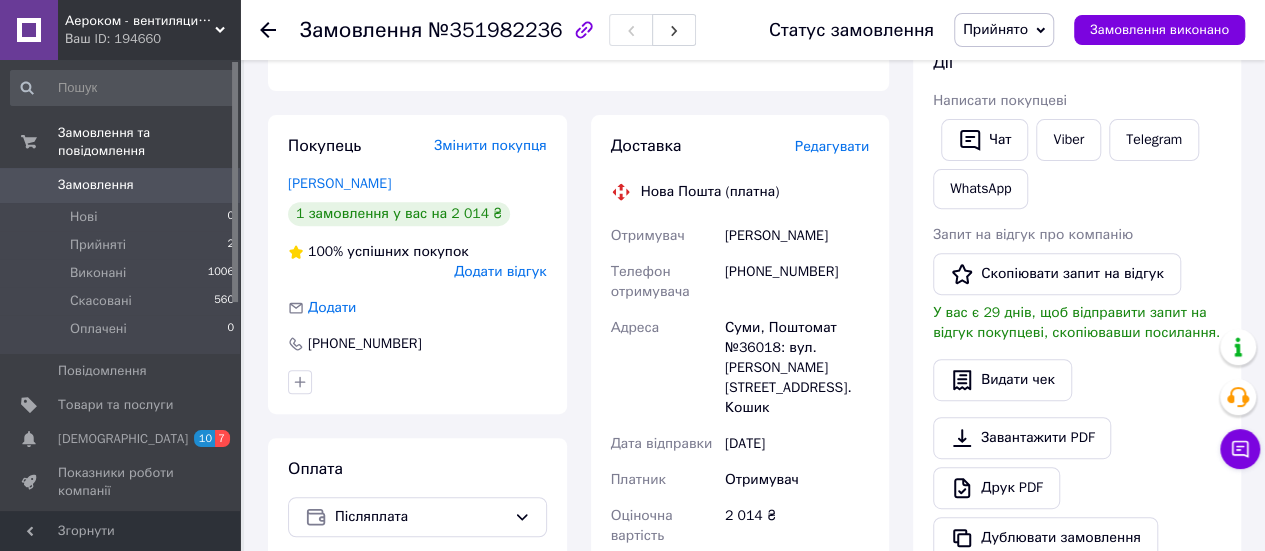 click on "Прийнято" at bounding box center [995, 29] 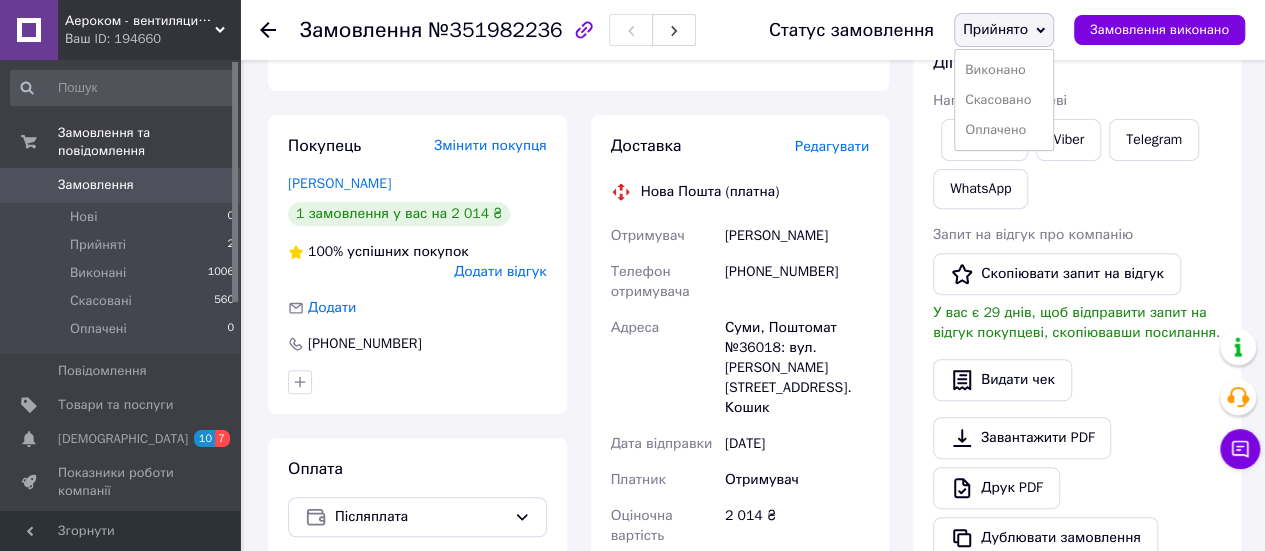 click on "Замовлення" at bounding box center (96, 185) 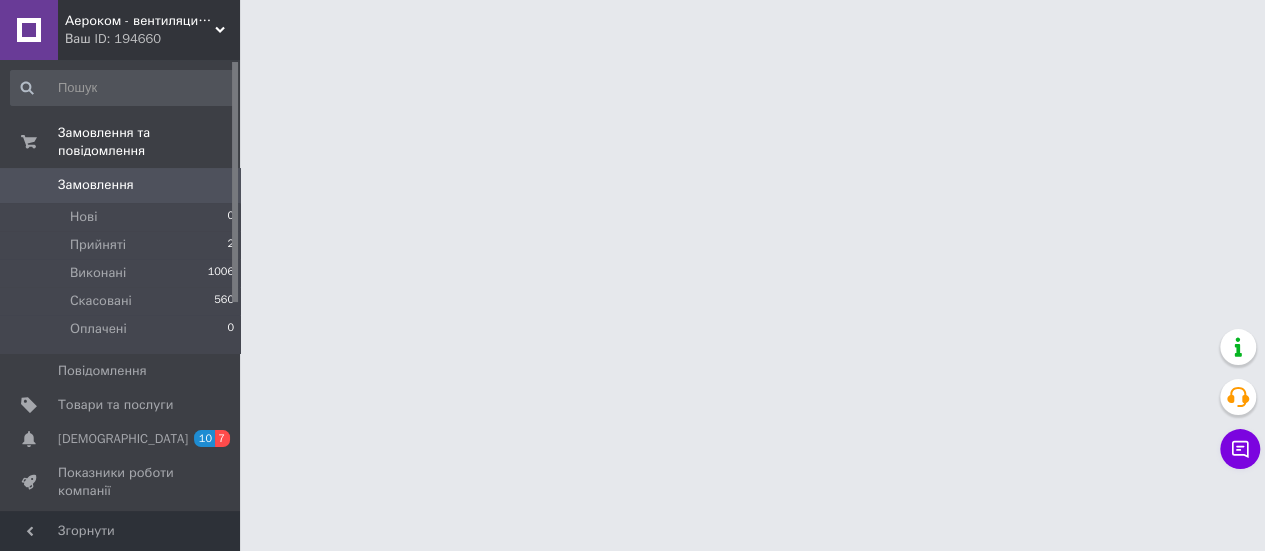 scroll, scrollTop: 0, scrollLeft: 0, axis: both 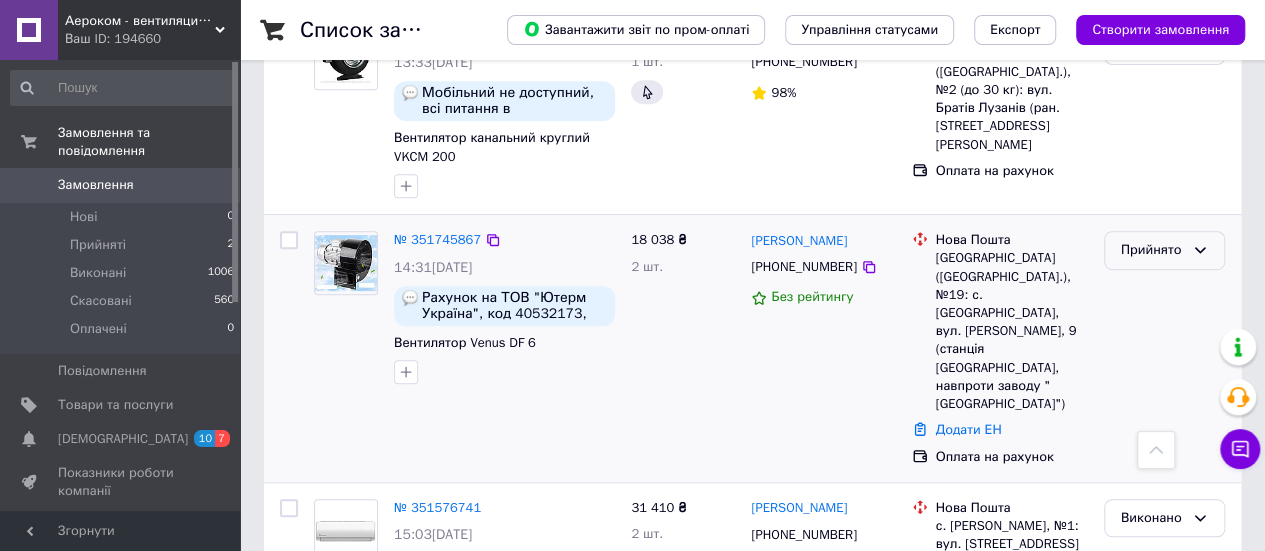 click on "Прийнято" at bounding box center (1164, 250) 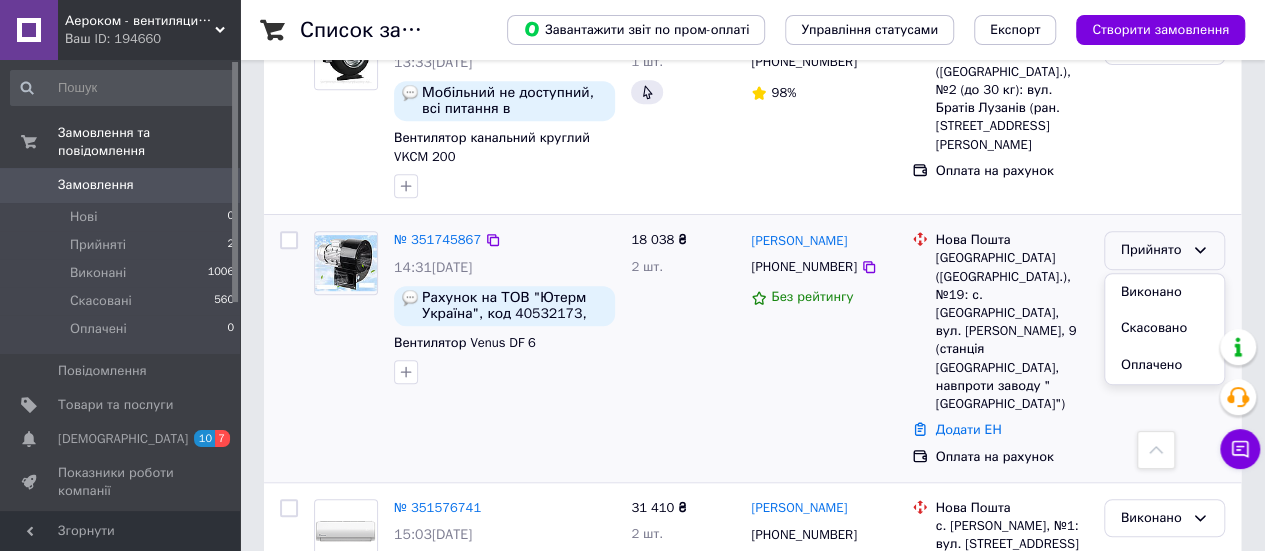 drag, startPoint x: 1156, startPoint y: 251, endPoint x: 1130, endPoint y: 248, distance: 26.172504 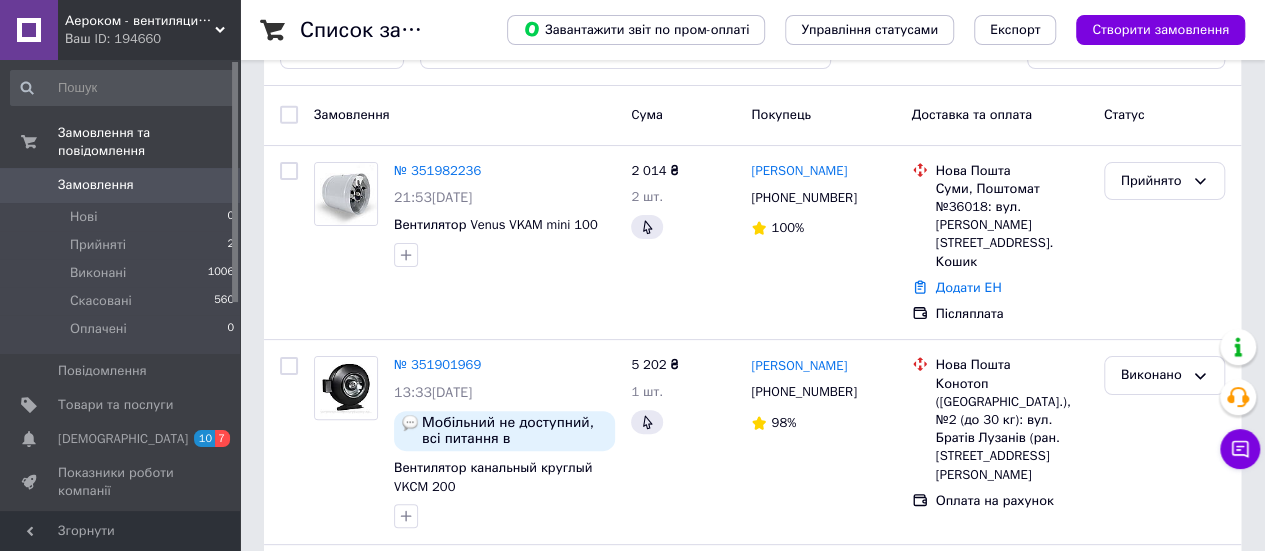 scroll, scrollTop: 100, scrollLeft: 0, axis: vertical 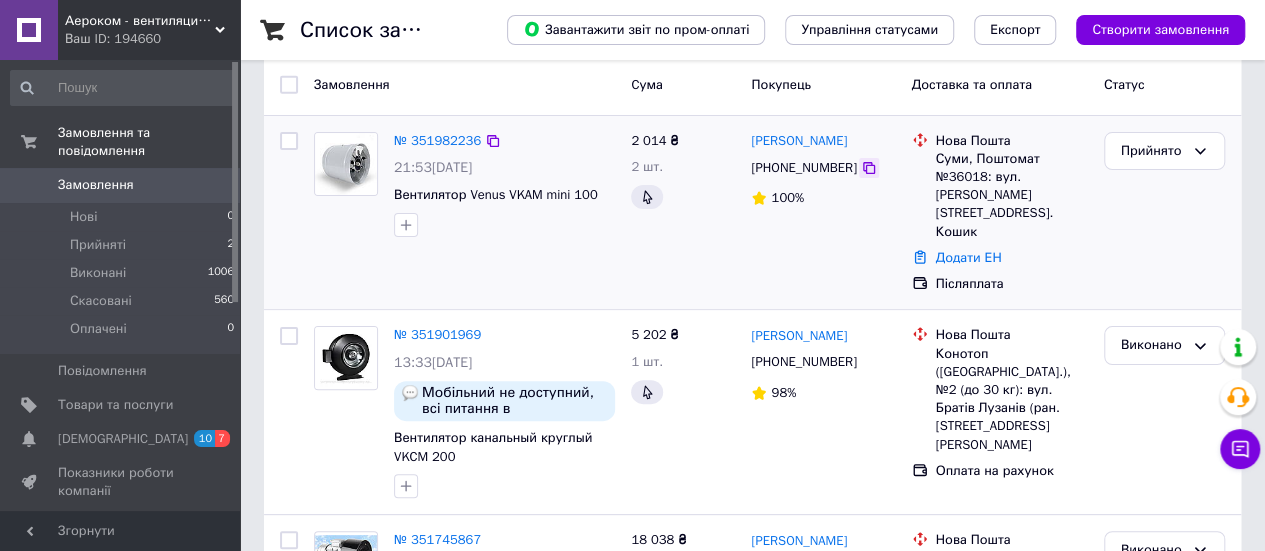 click 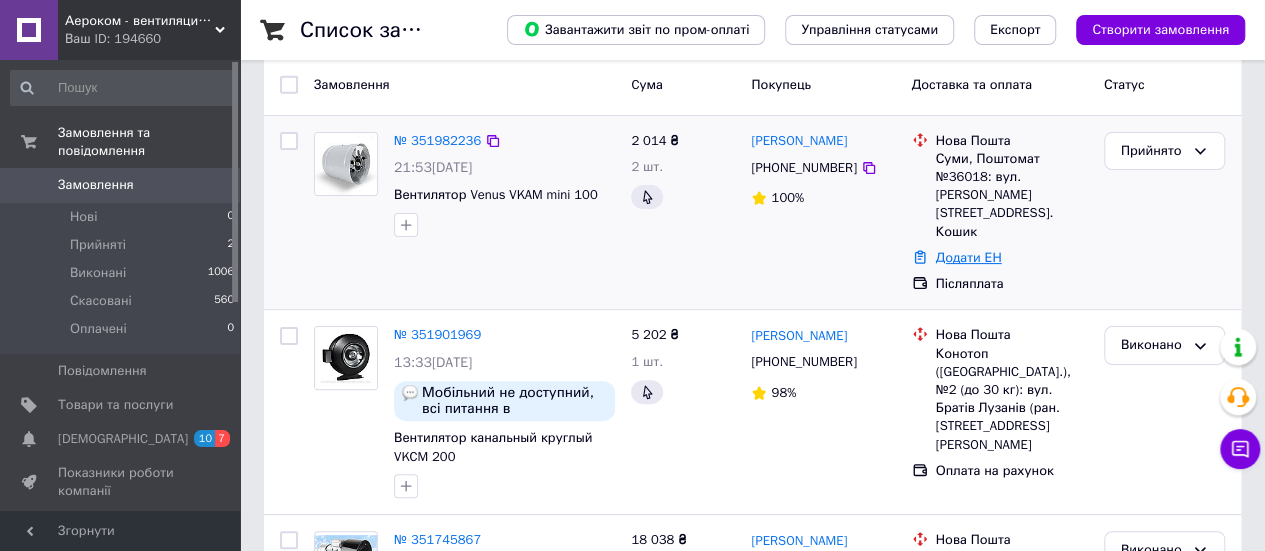 click on "Додати ЕН" at bounding box center [969, 257] 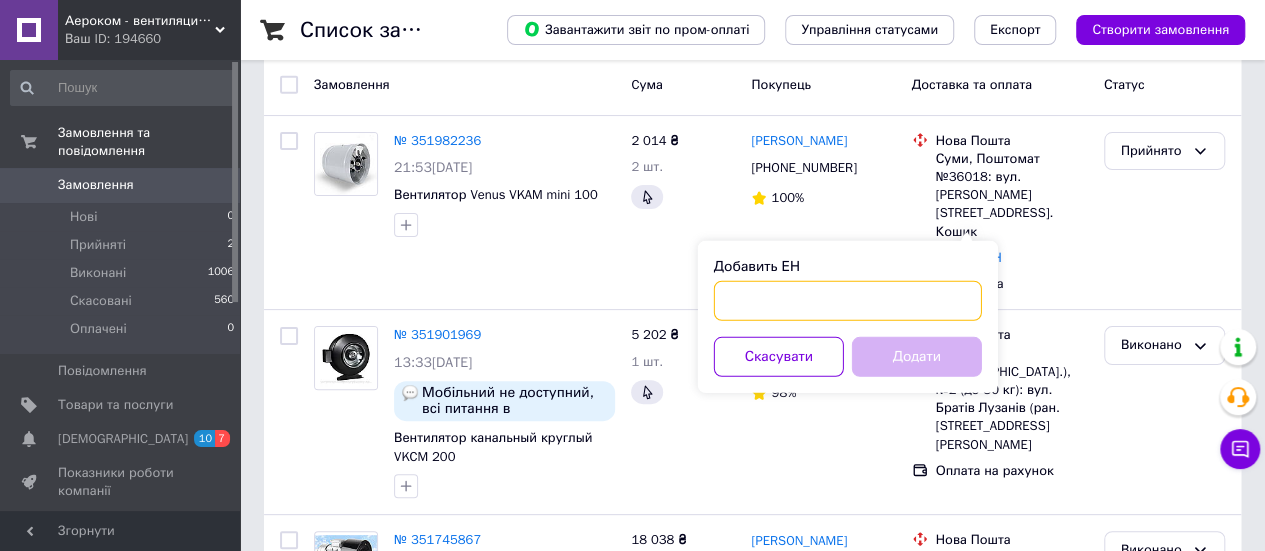 click on "Добавить ЕН" at bounding box center [848, 301] 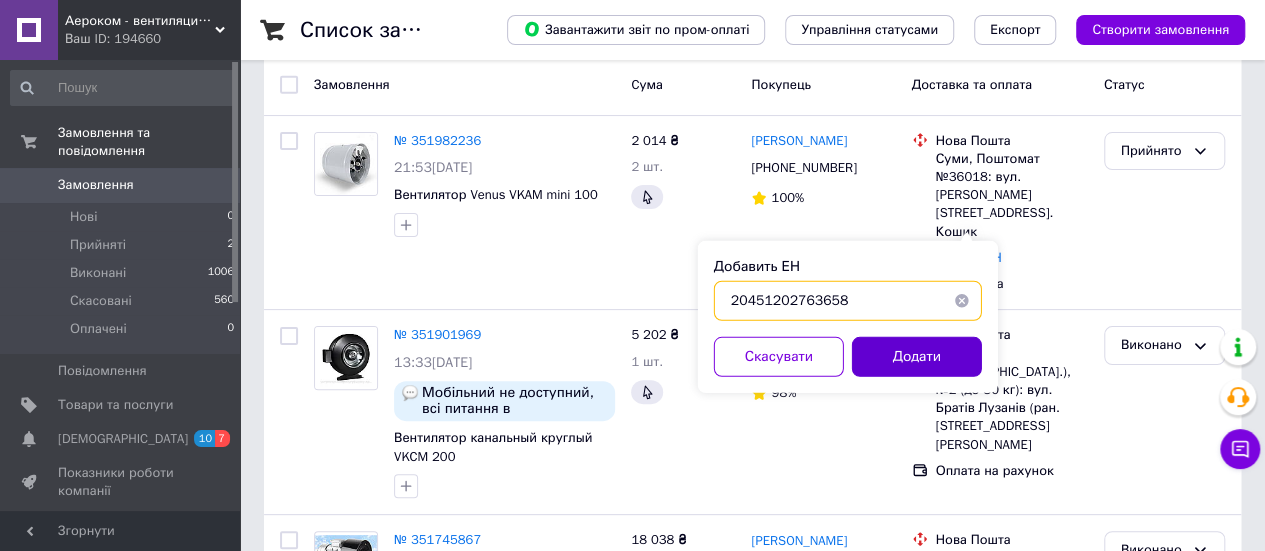 type on "20451202763658" 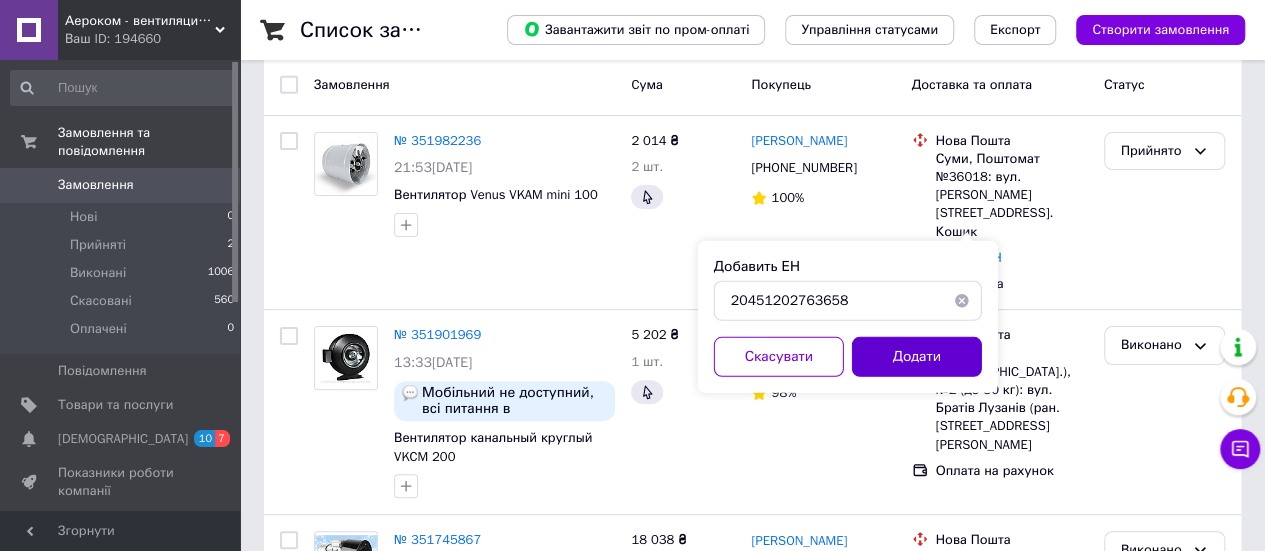 click on "Додати" at bounding box center (917, 357) 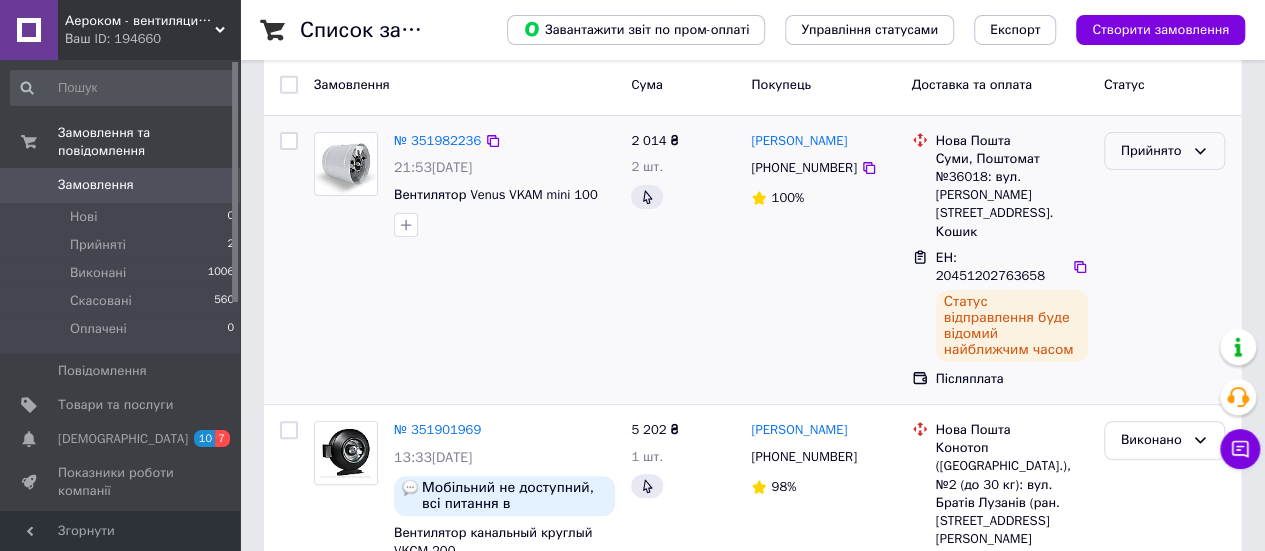 click on "Прийнято" at bounding box center [1152, 151] 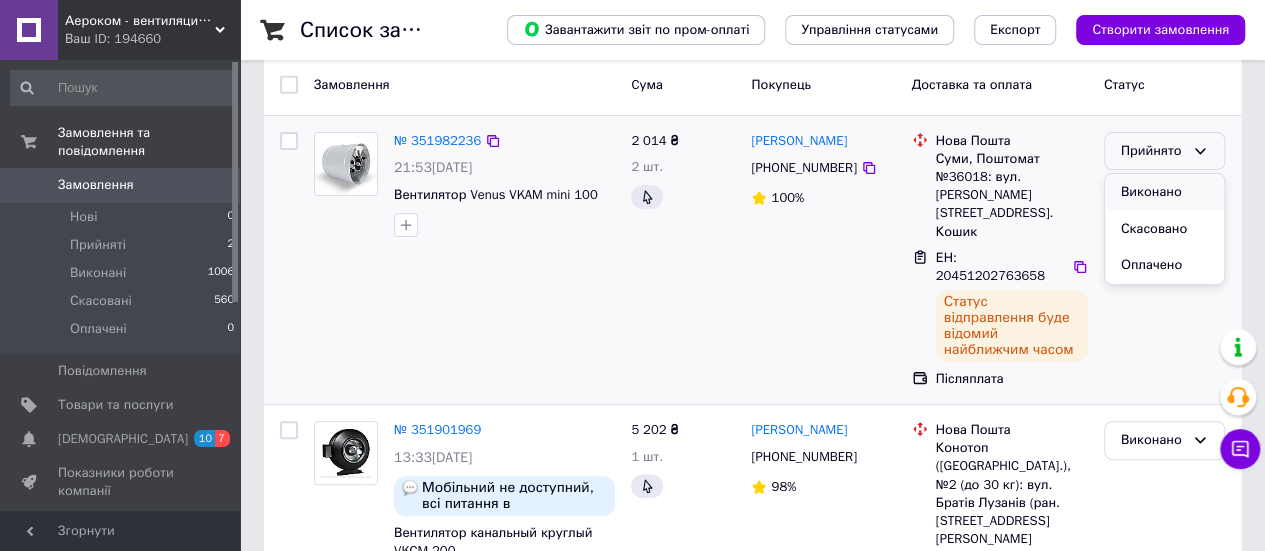 click on "Виконано" at bounding box center (1164, 192) 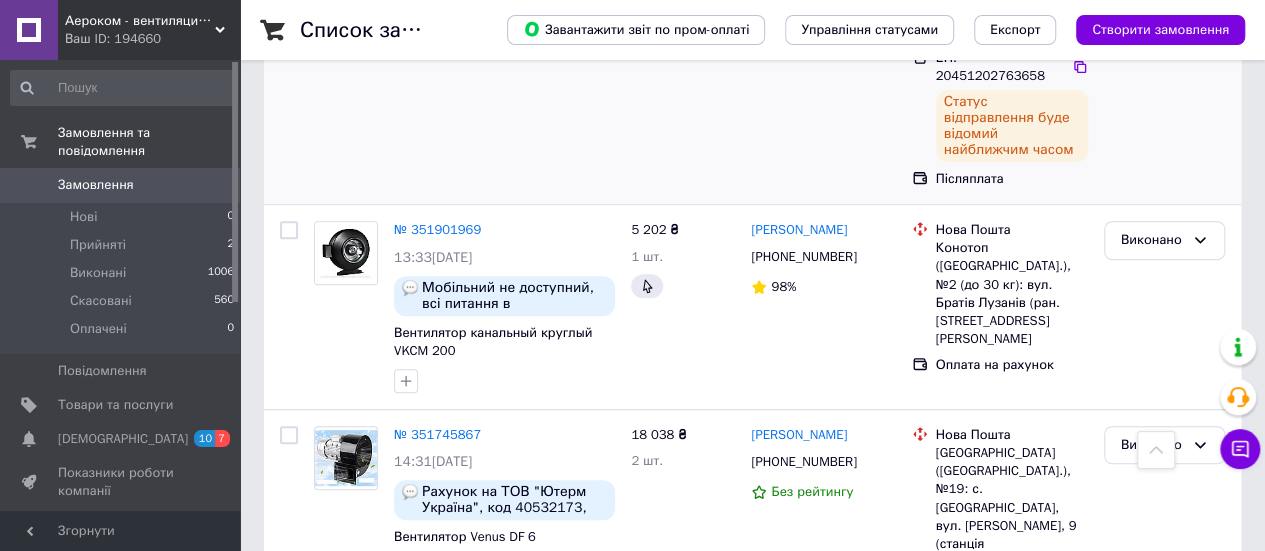 scroll, scrollTop: 800, scrollLeft: 0, axis: vertical 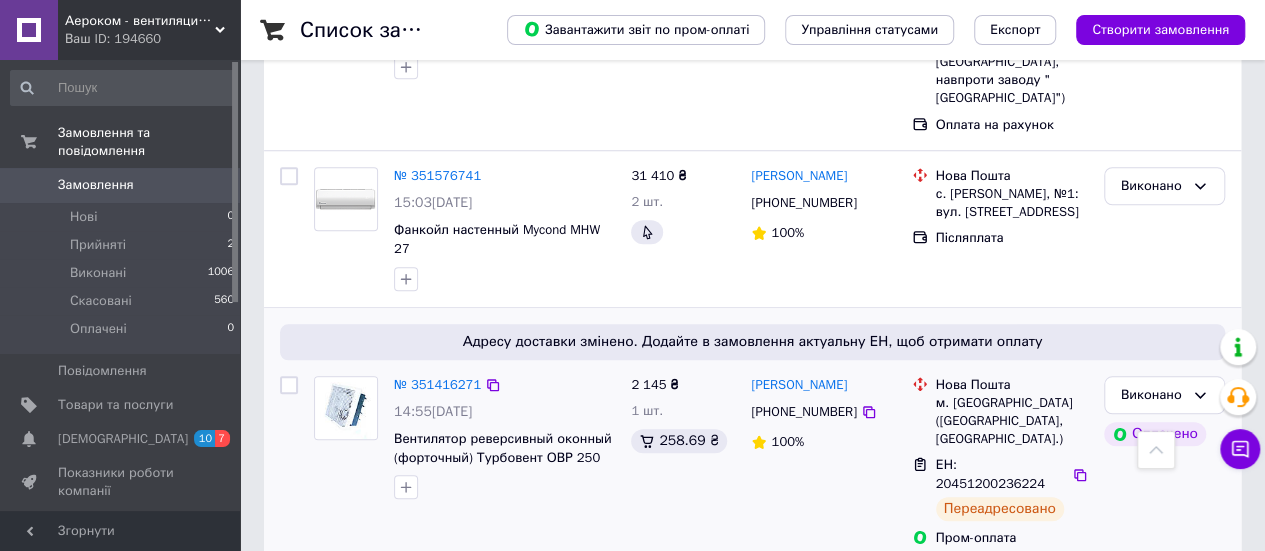 drag, startPoint x: 439, startPoint y: 283, endPoint x: 490, endPoint y: 283, distance: 51 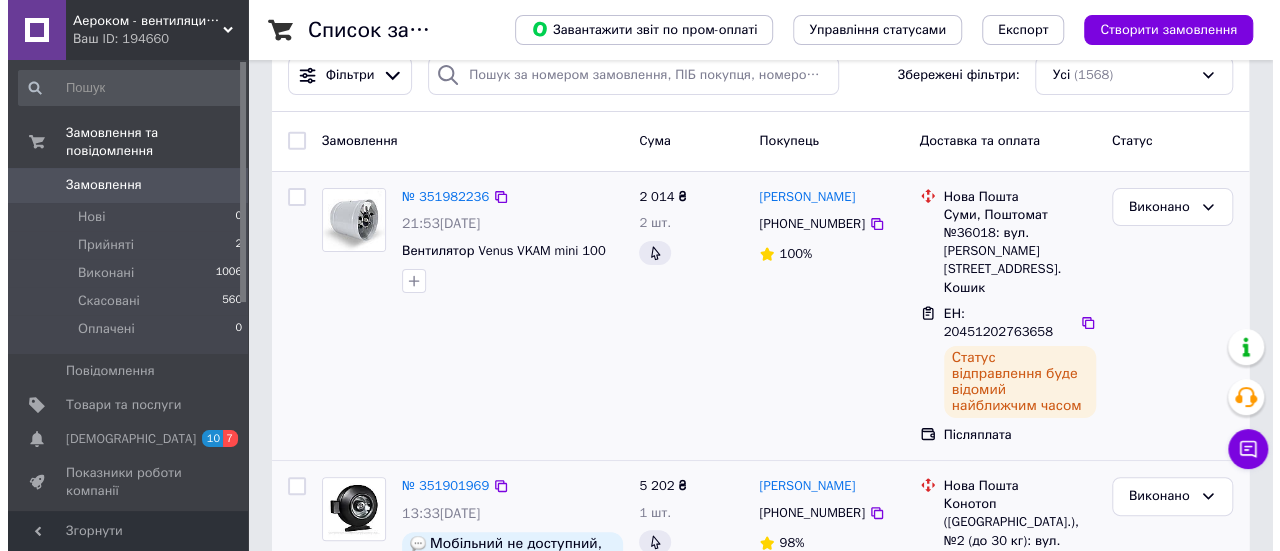scroll, scrollTop: 0, scrollLeft: 0, axis: both 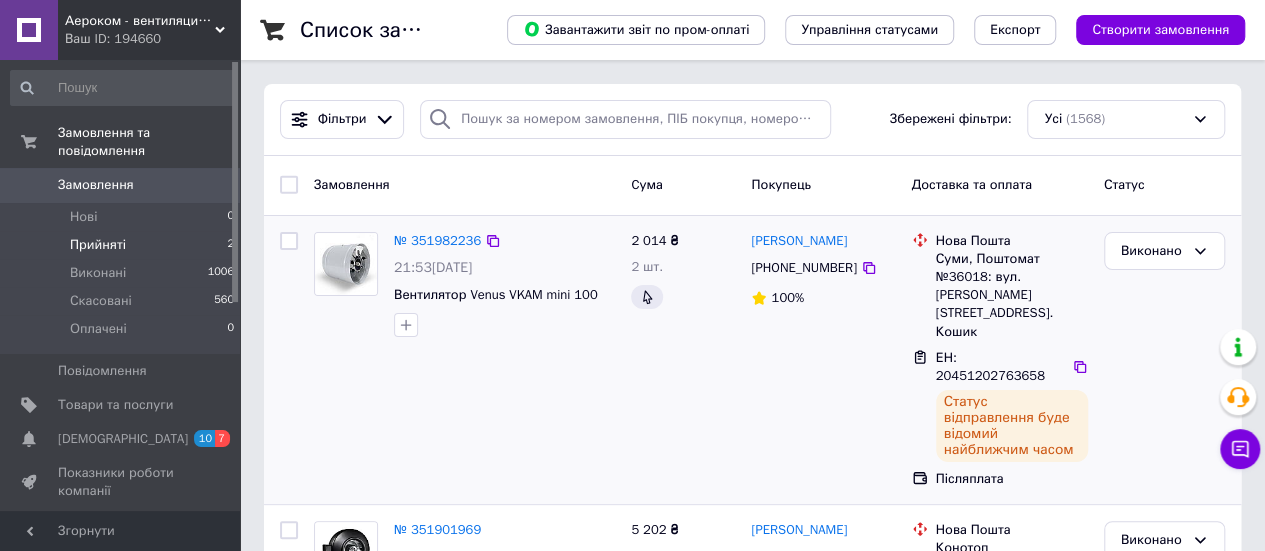 click on "Прийняті" at bounding box center (98, 245) 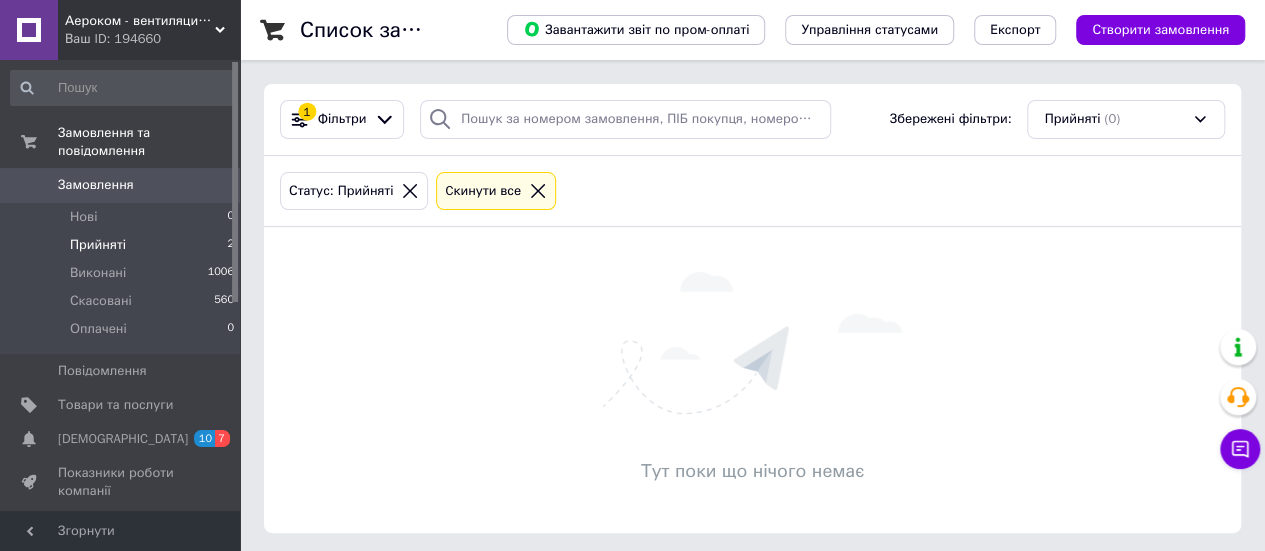 click on "Замовлення" at bounding box center (96, 185) 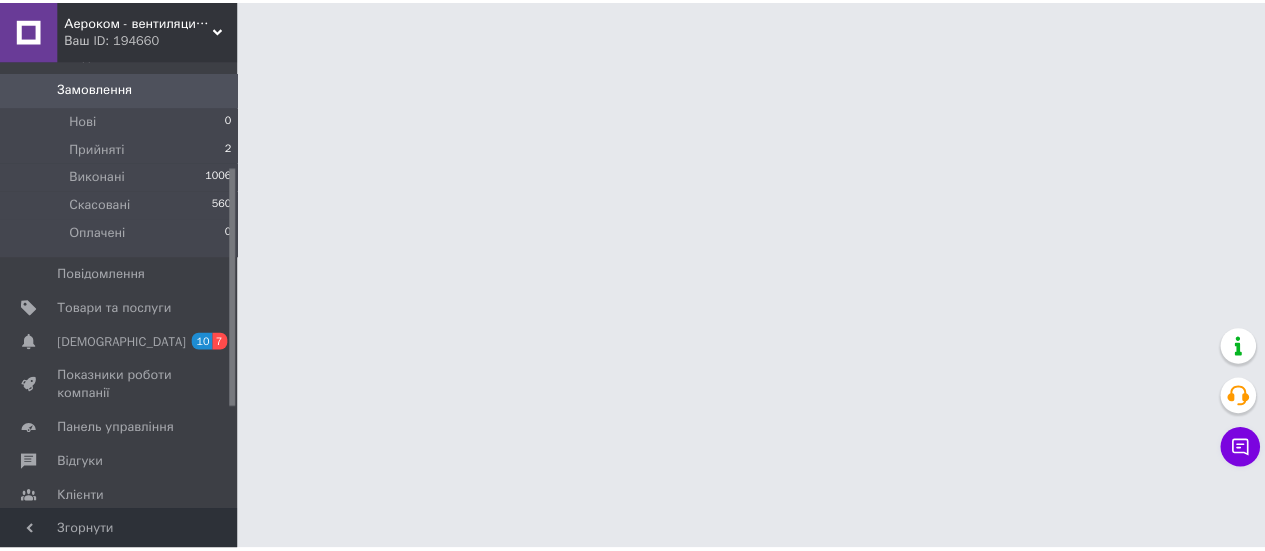 scroll, scrollTop: 200, scrollLeft: 0, axis: vertical 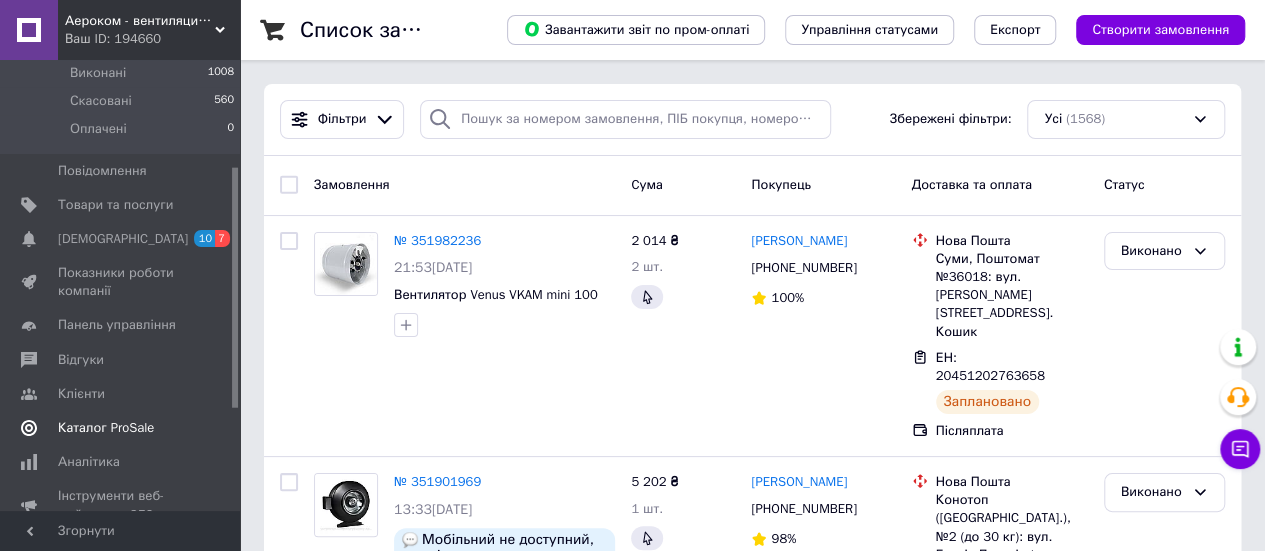 click on "Каталог ProSale" at bounding box center (121, 428) 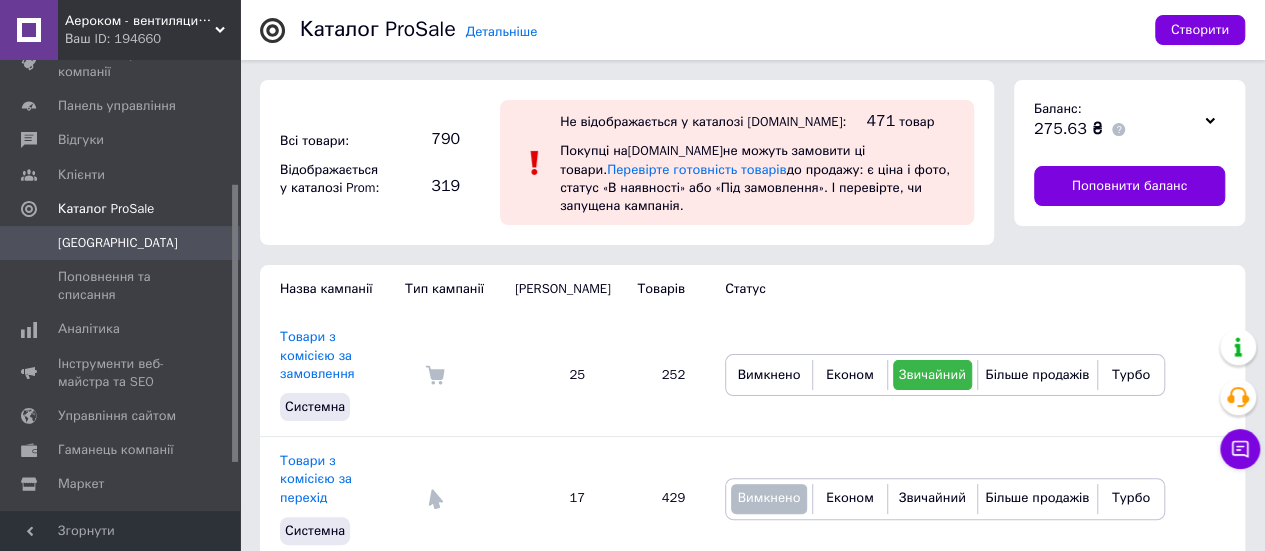 scroll, scrollTop: 100, scrollLeft: 0, axis: vertical 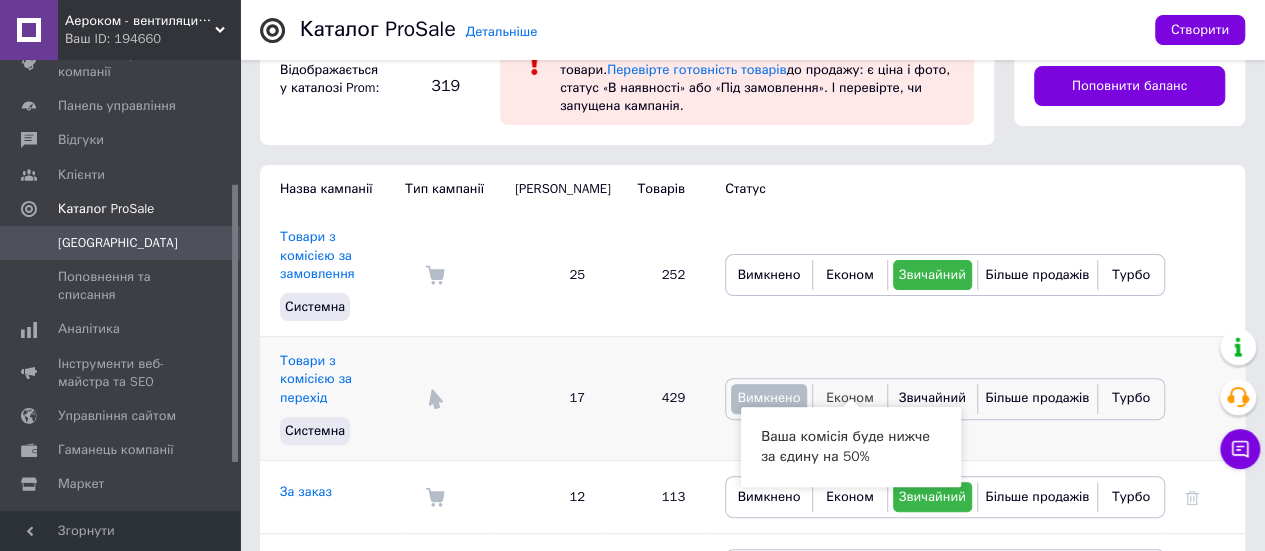 click on "Економ" at bounding box center [850, 397] 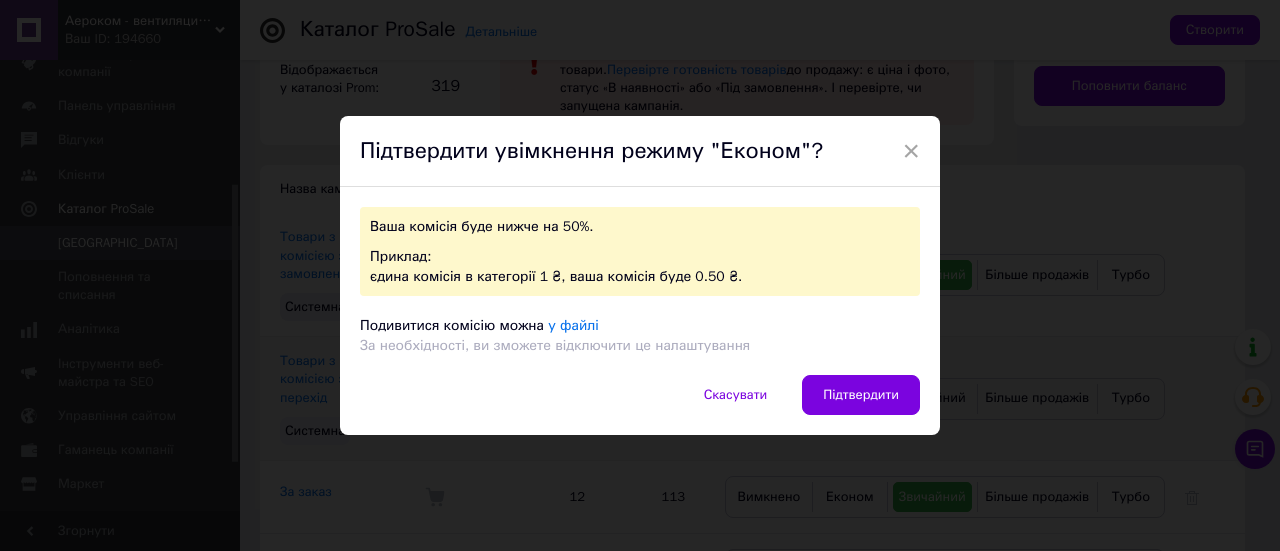 click on "Підтвердити" at bounding box center (861, 395) 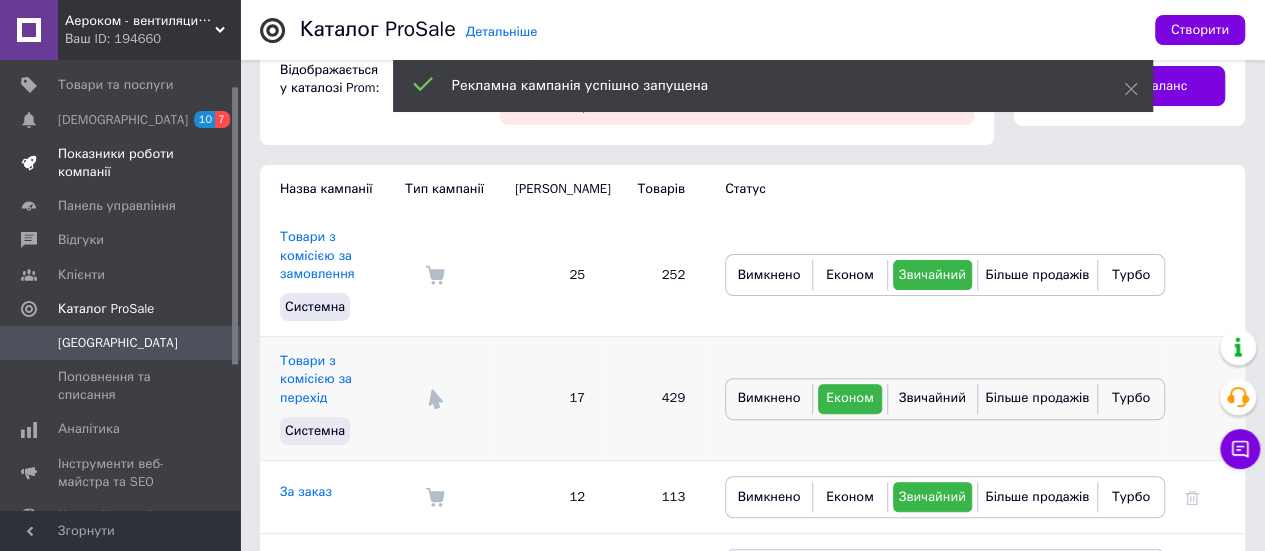scroll, scrollTop: 0, scrollLeft: 0, axis: both 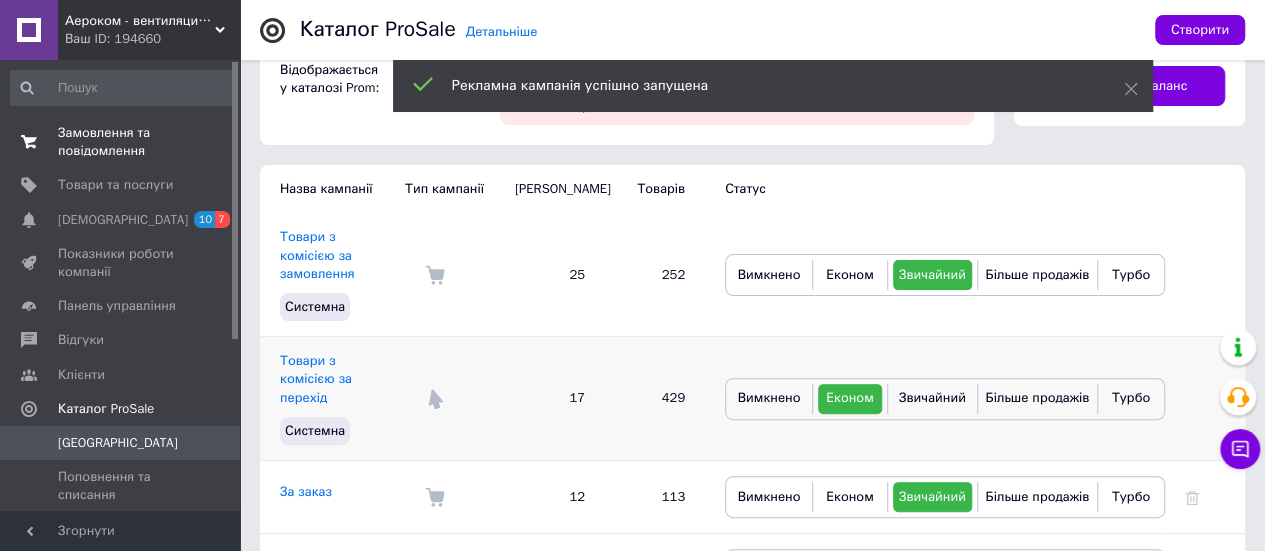 click on "Замовлення та повідомлення" at bounding box center [121, 142] 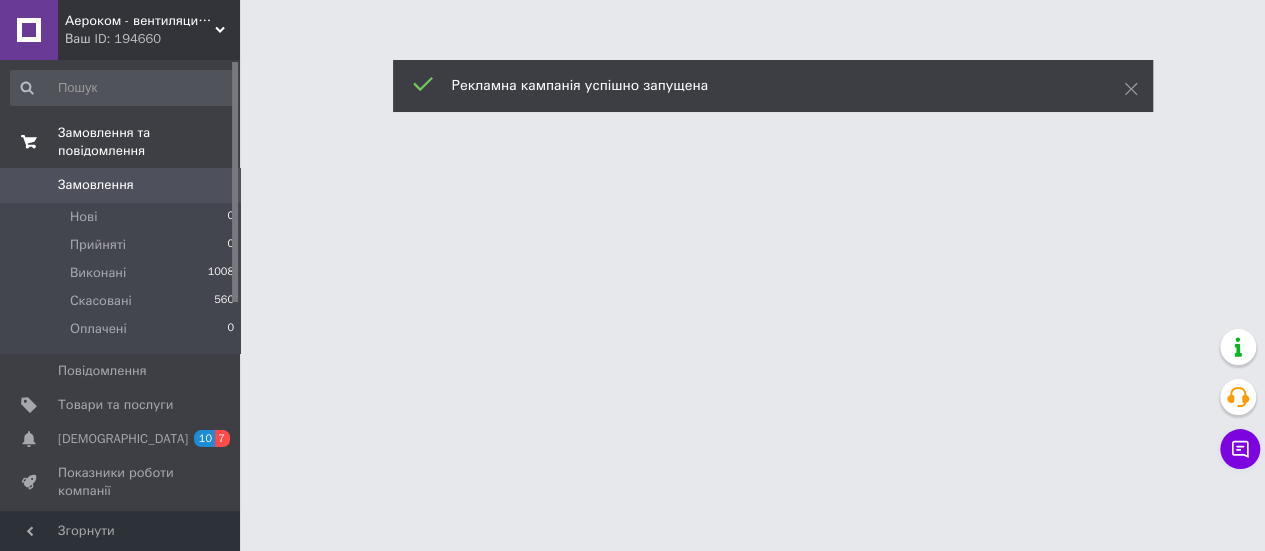 scroll, scrollTop: 0, scrollLeft: 0, axis: both 